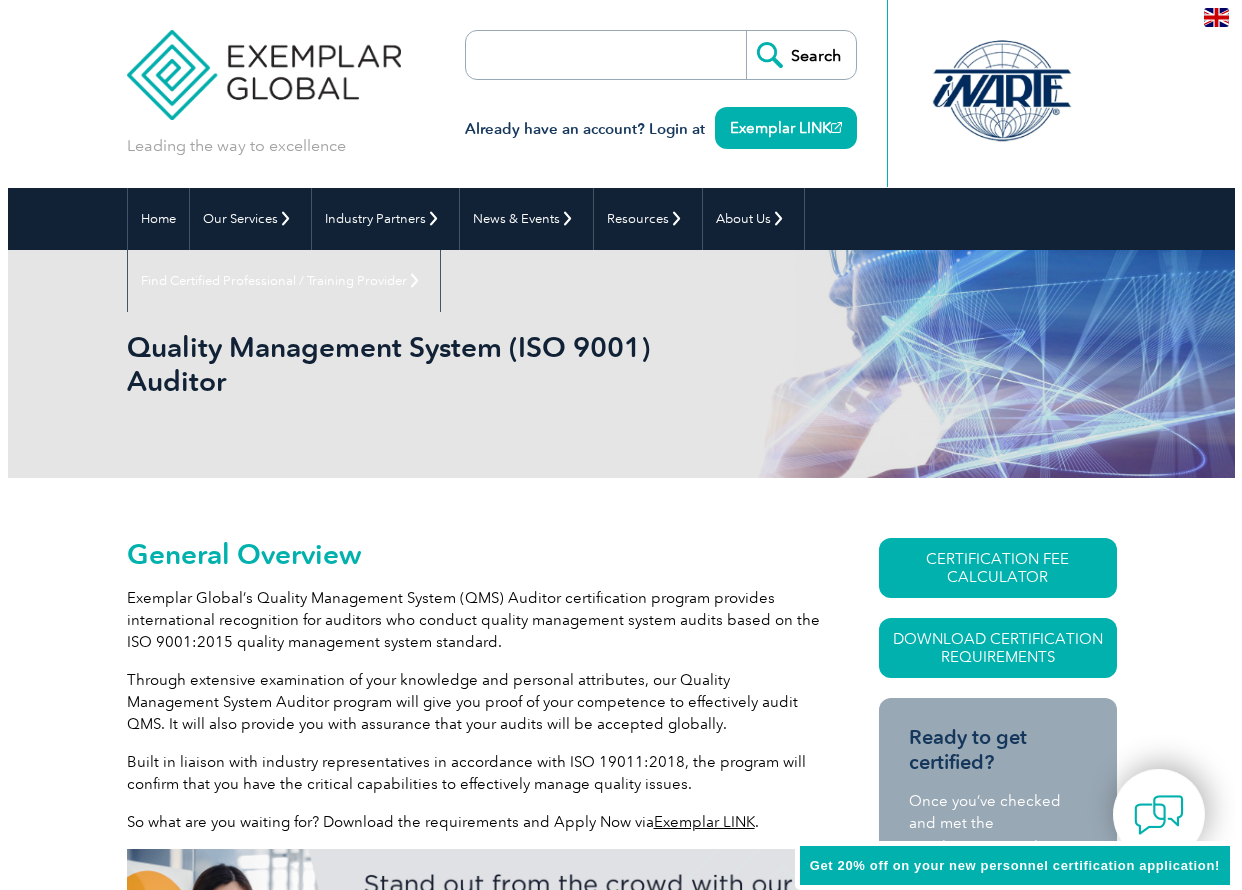 scroll, scrollTop: 0, scrollLeft: 0, axis: both 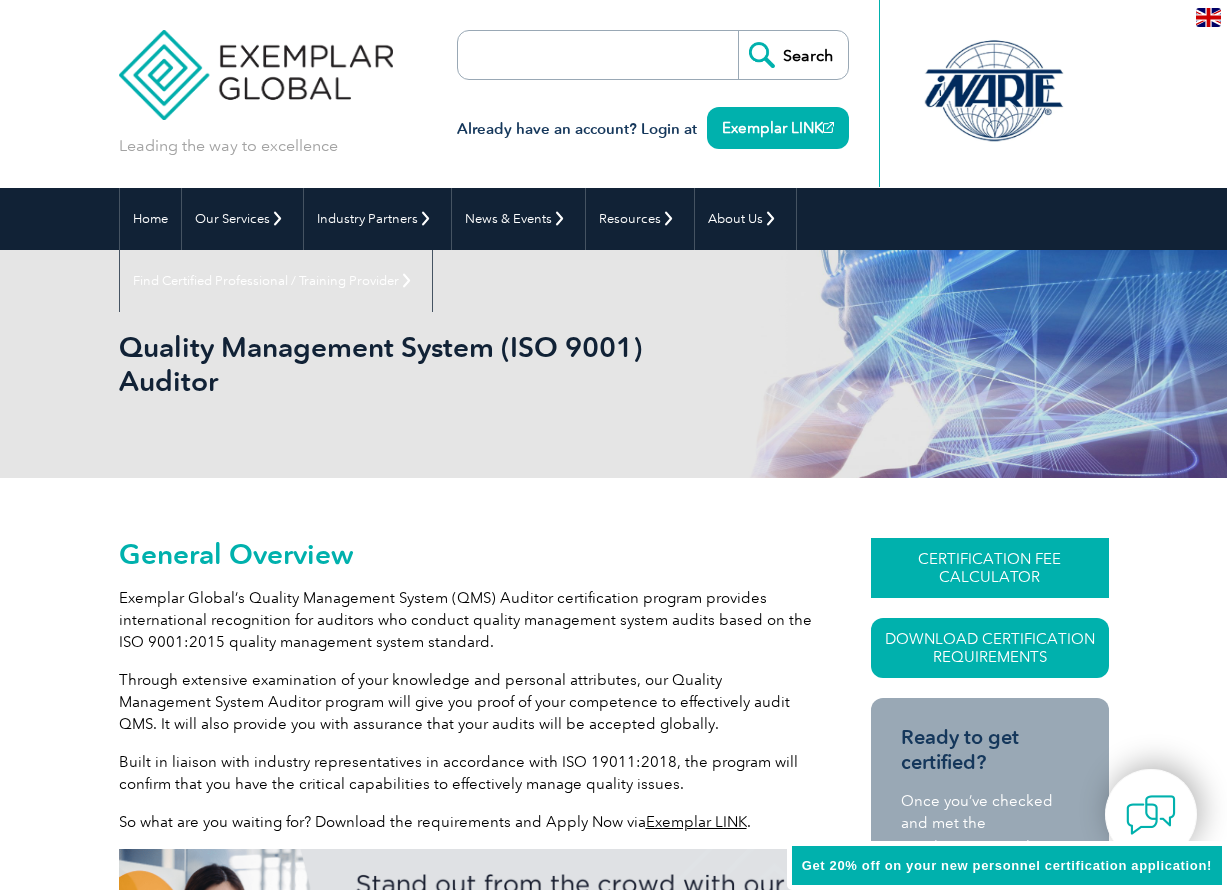 click on "CERTIFICATION FEE CALCULATOR" at bounding box center (990, 568) 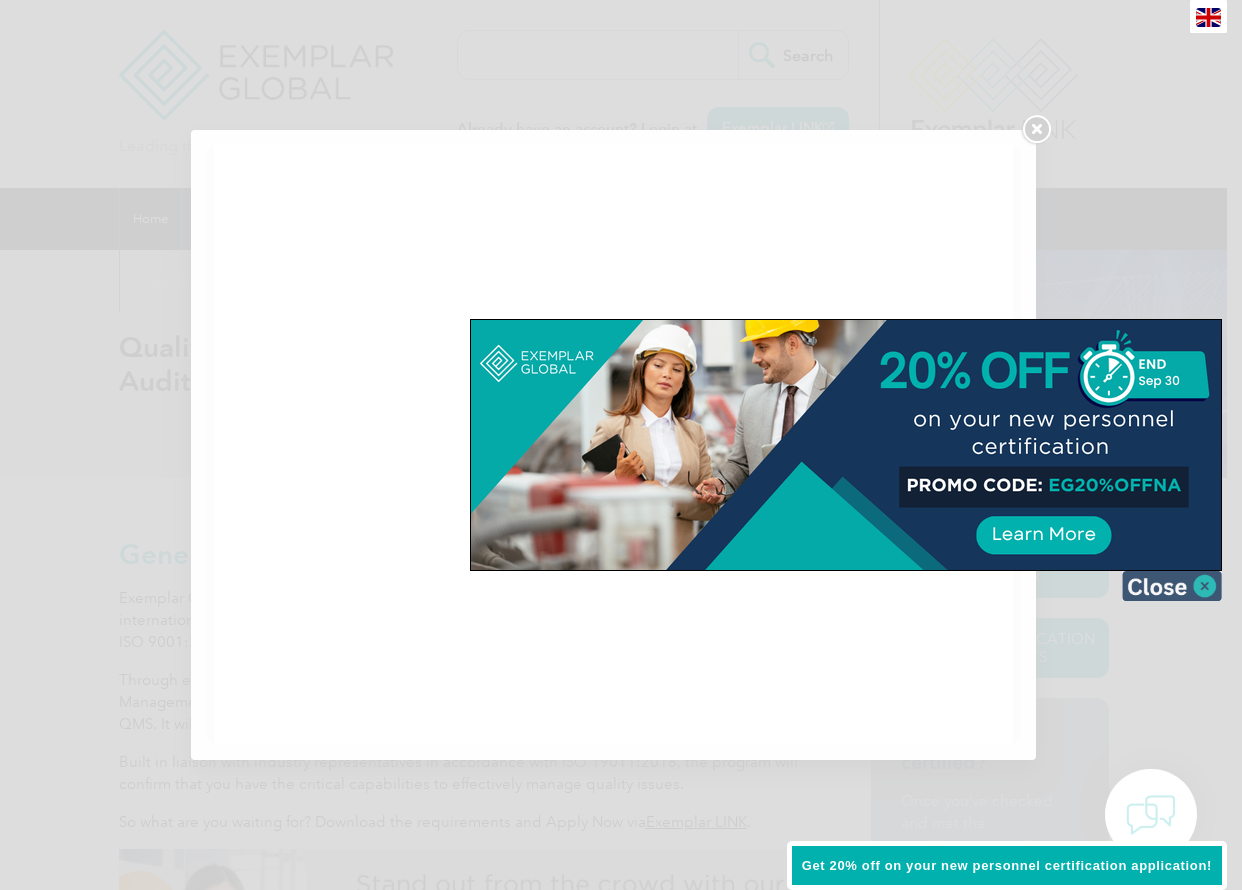 scroll, scrollTop: 0, scrollLeft: 0, axis: both 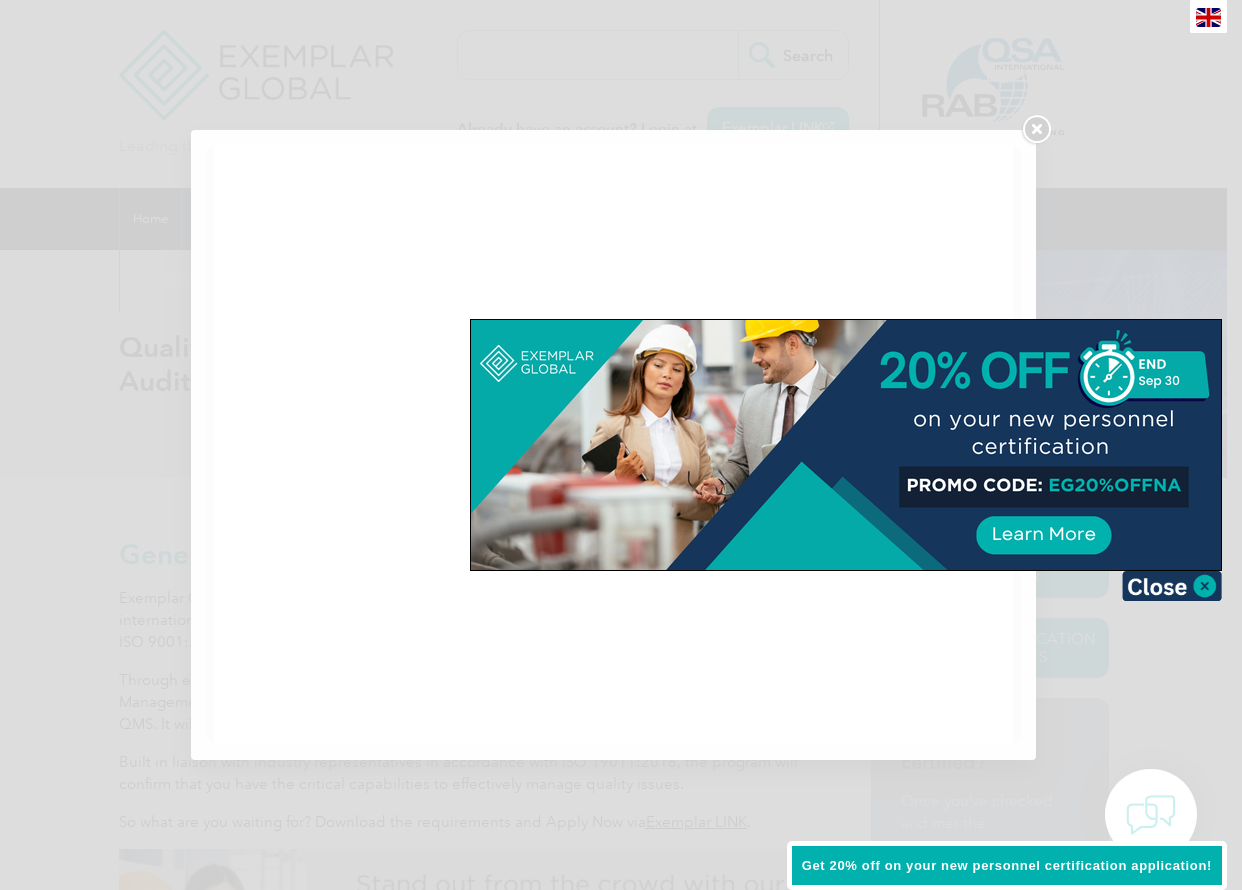 drag, startPoint x: 1053, startPoint y: 485, endPoint x: 1166, endPoint y: 486, distance: 113.004425 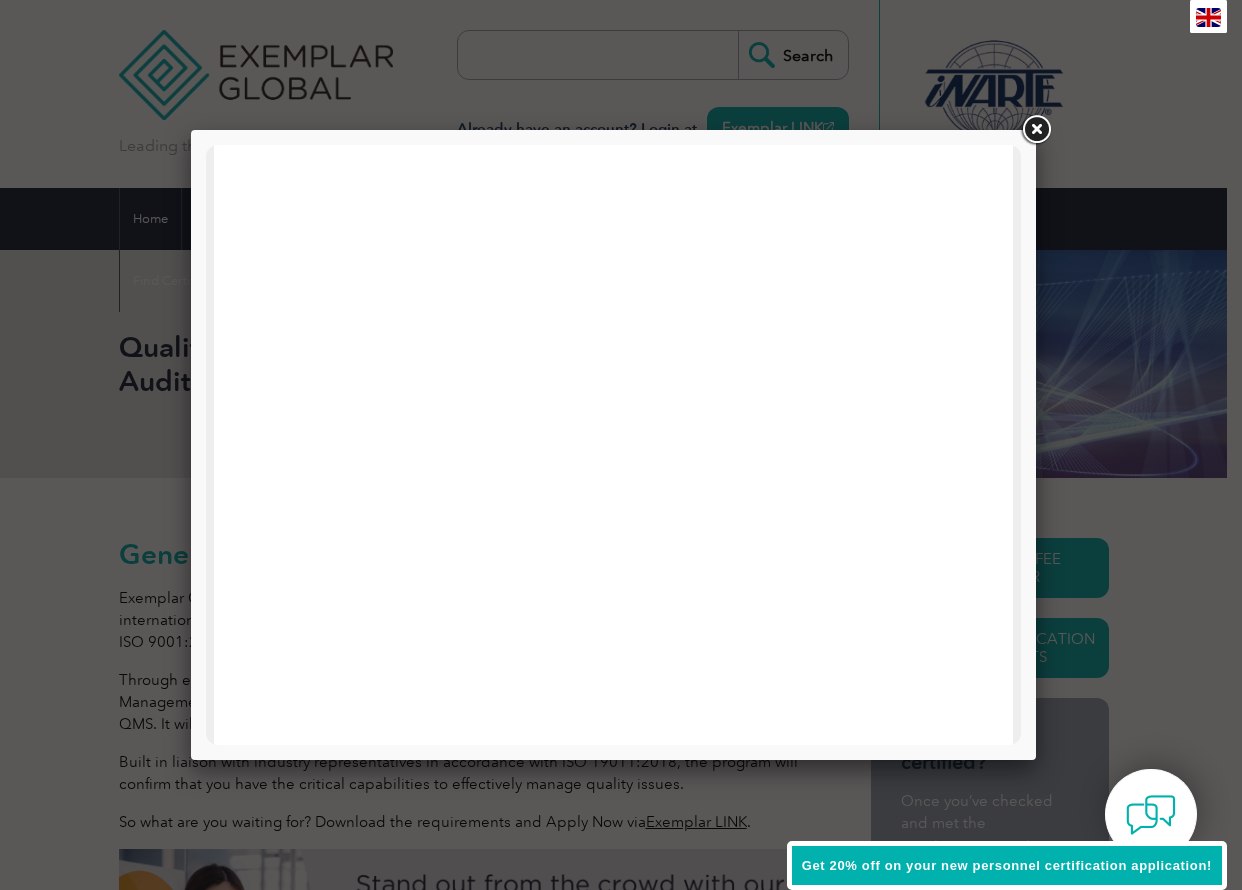 scroll, scrollTop: 634, scrollLeft: 0, axis: vertical 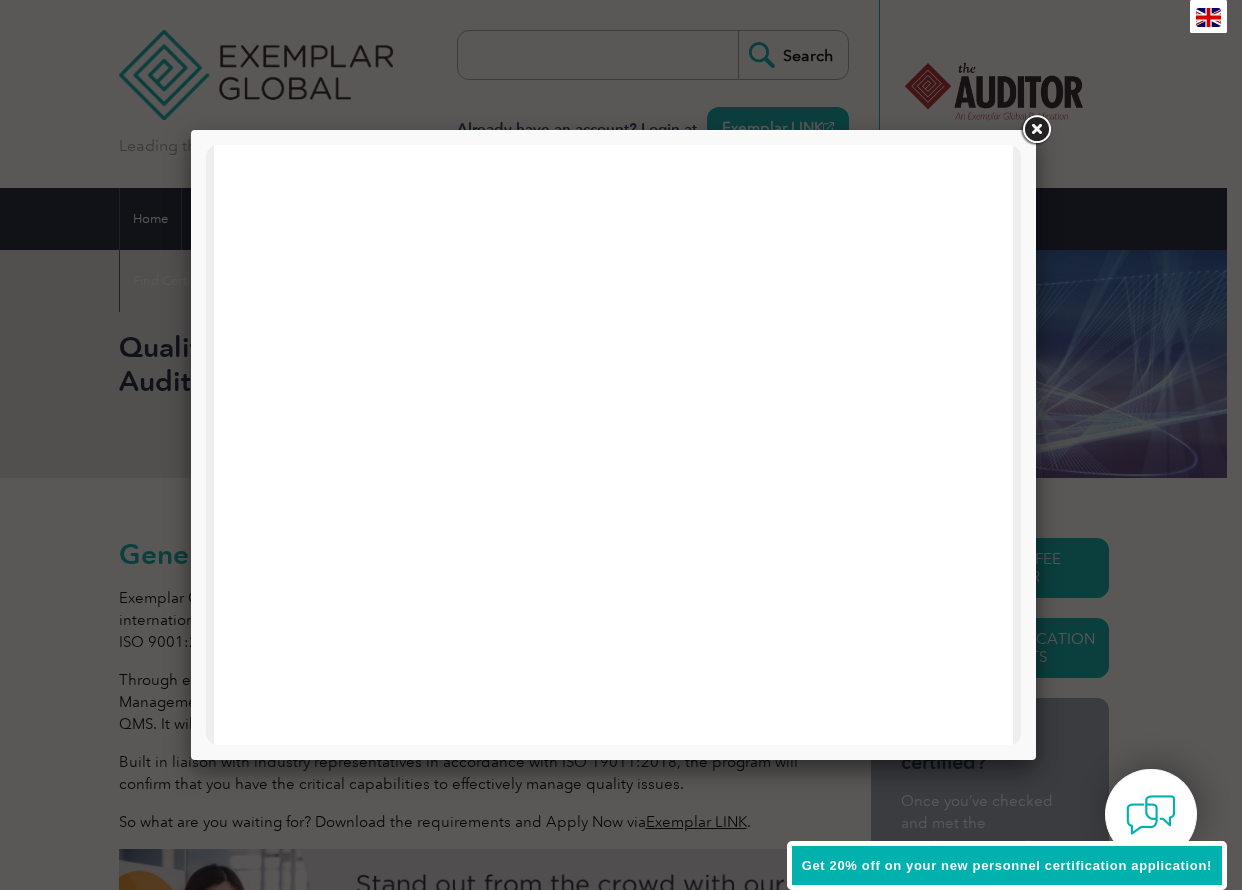 drag, startPoint x: 1016, startPoint y: 562, endPoint x: 1200, endPoint y: 231, distance: 378.70438 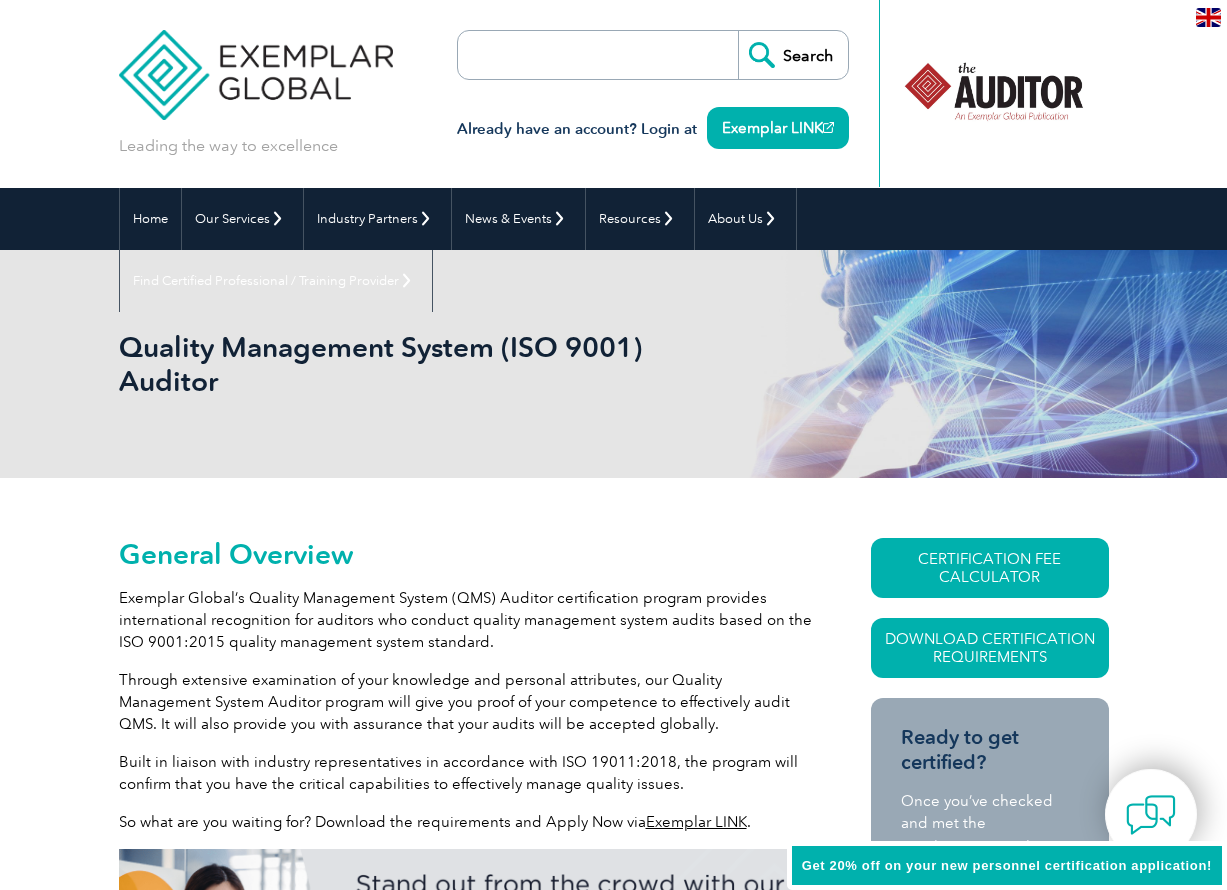 click on "Already have an account? Login at  Exemplar LINK" at bounding box center [653, 118] 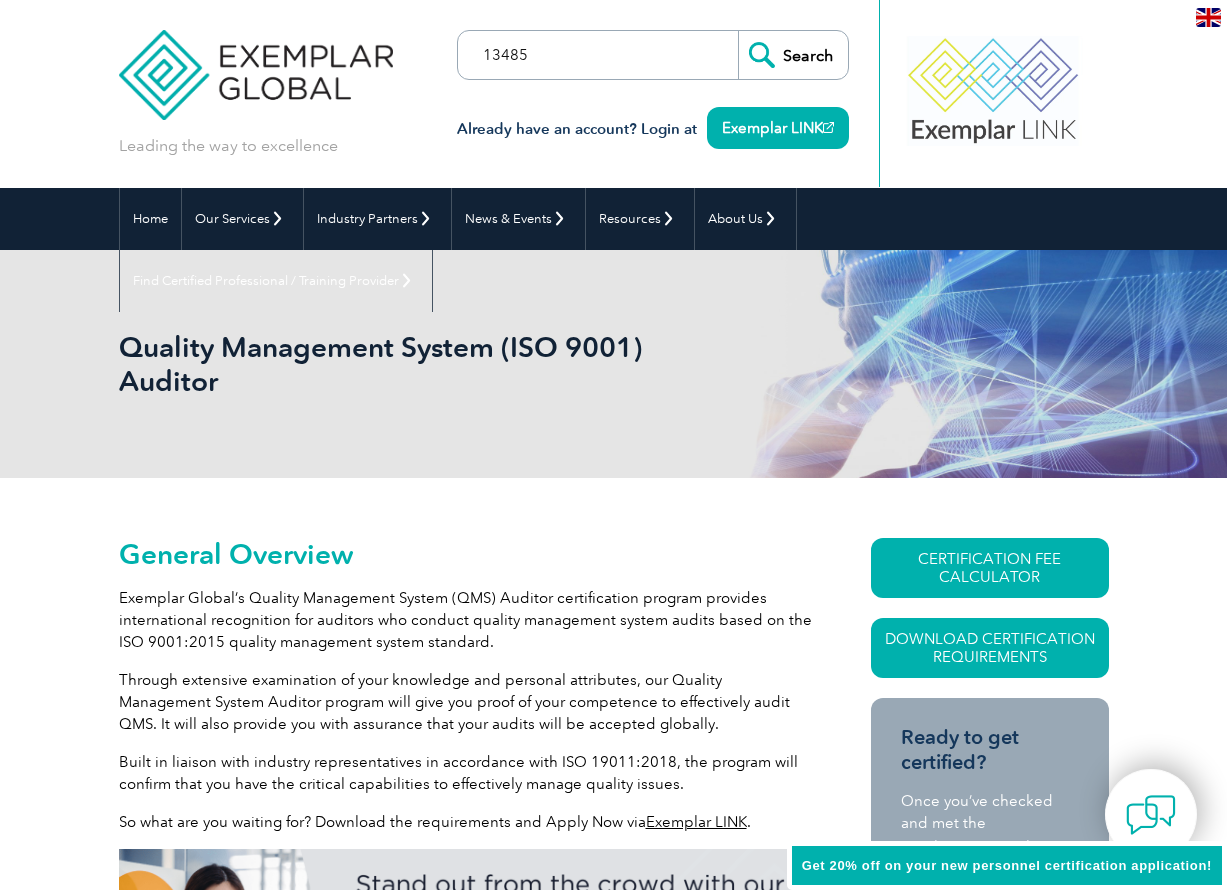 type on "13485" 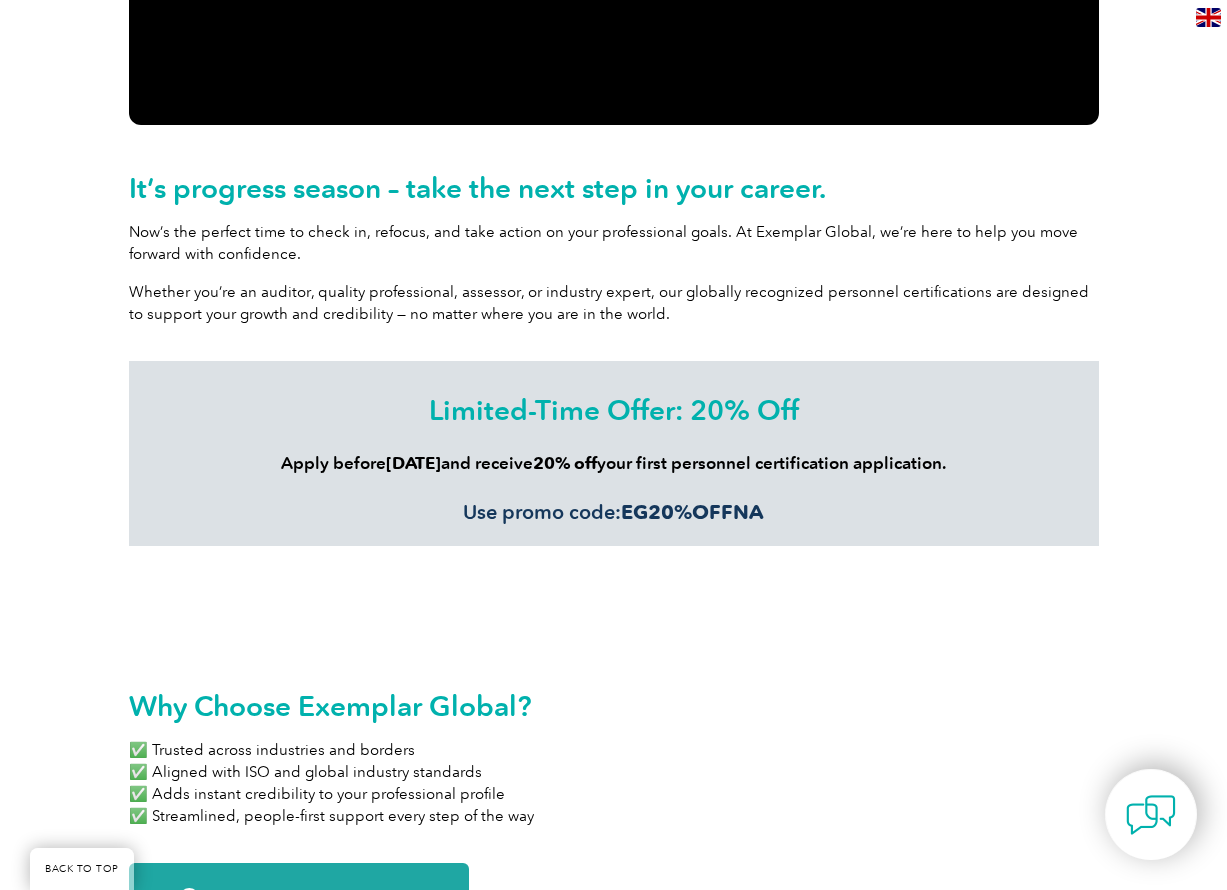 scroll, scrollTop: 1100, scrollLeft: 0, axis: vertical 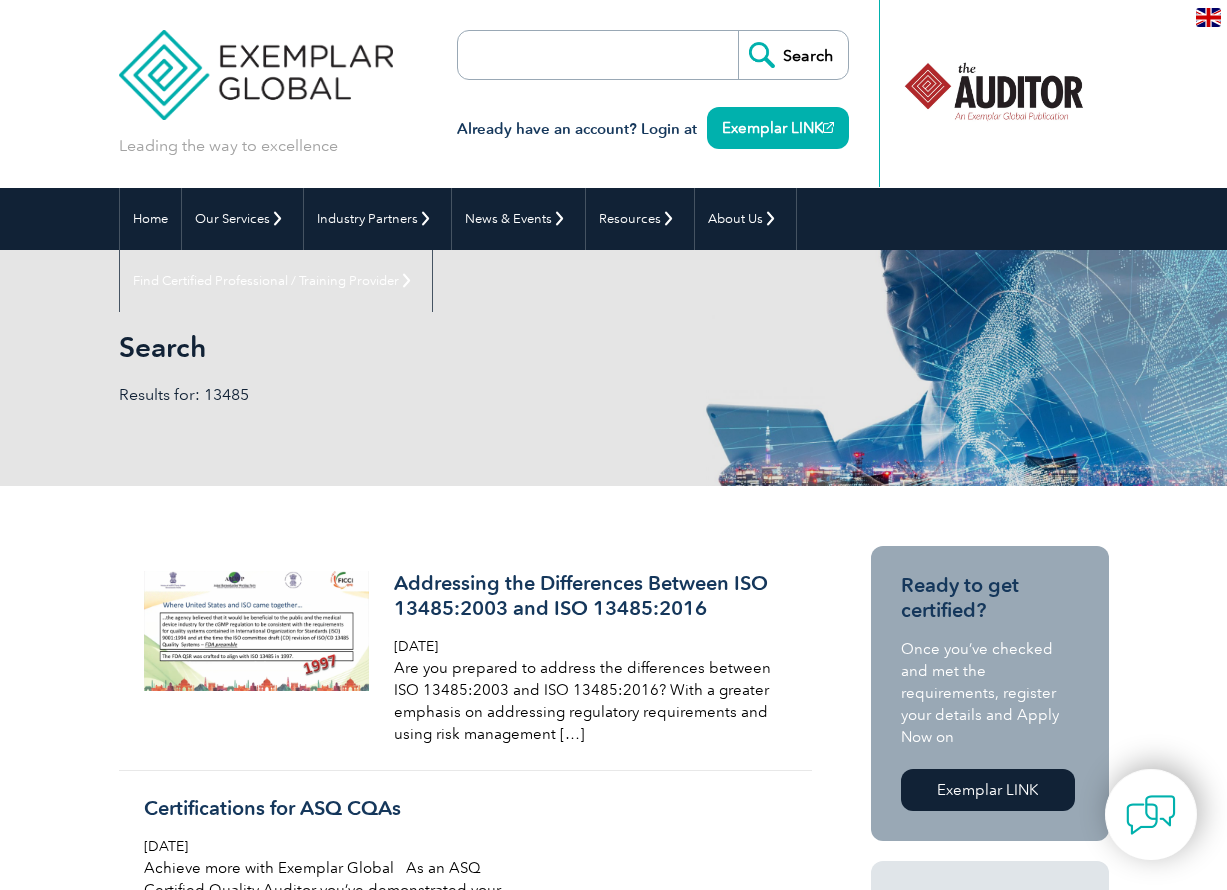 click at bounding box center [573, 55] 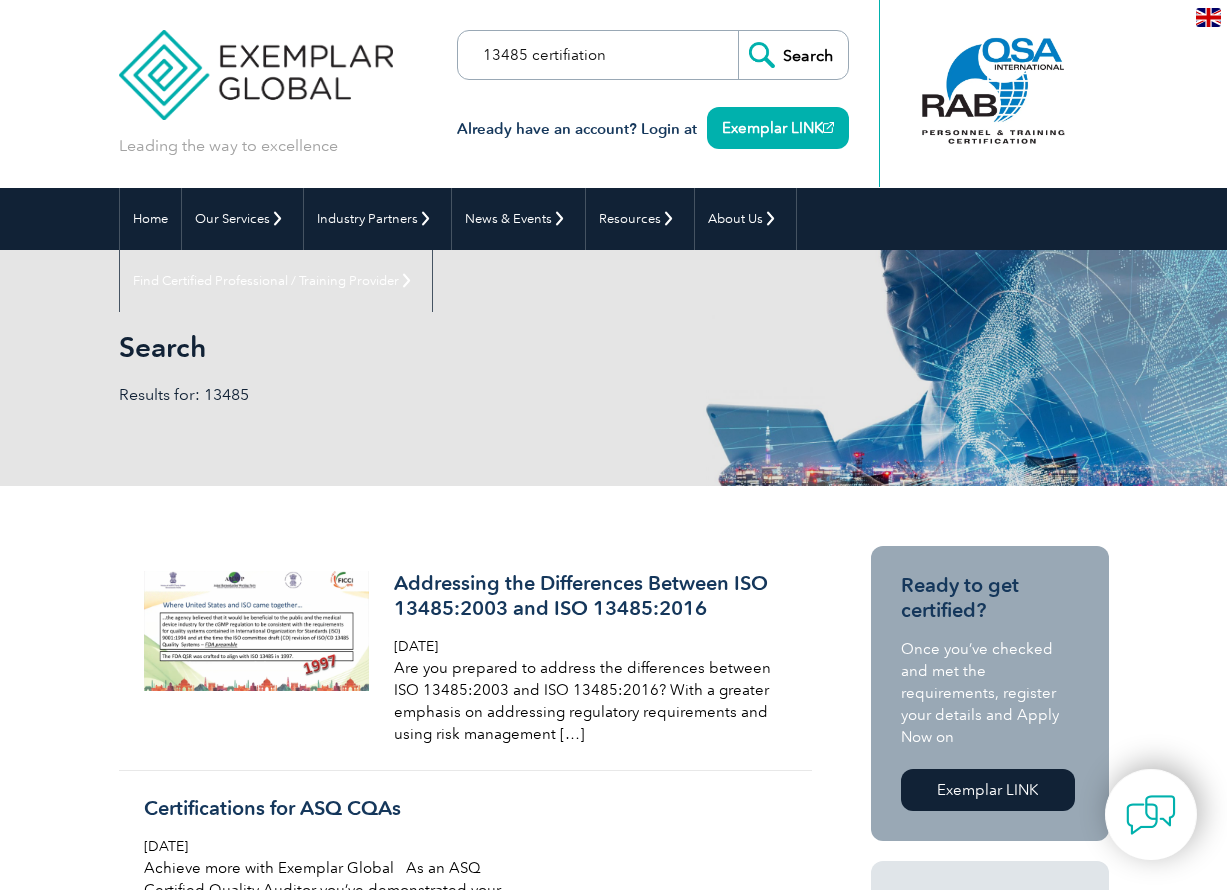 type on "13485 certifiation" 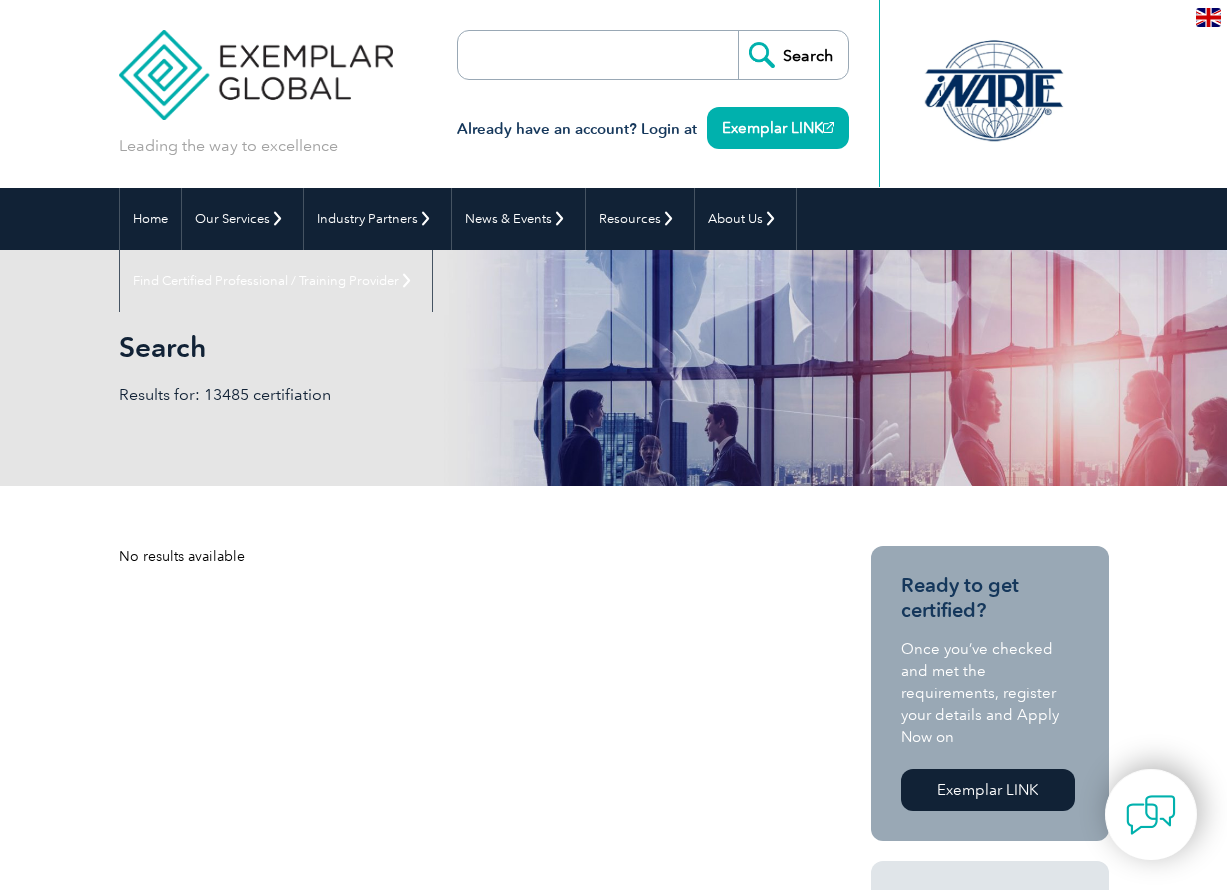 scroll, scrollTop: 0, scrollLeft: 0, axis: both 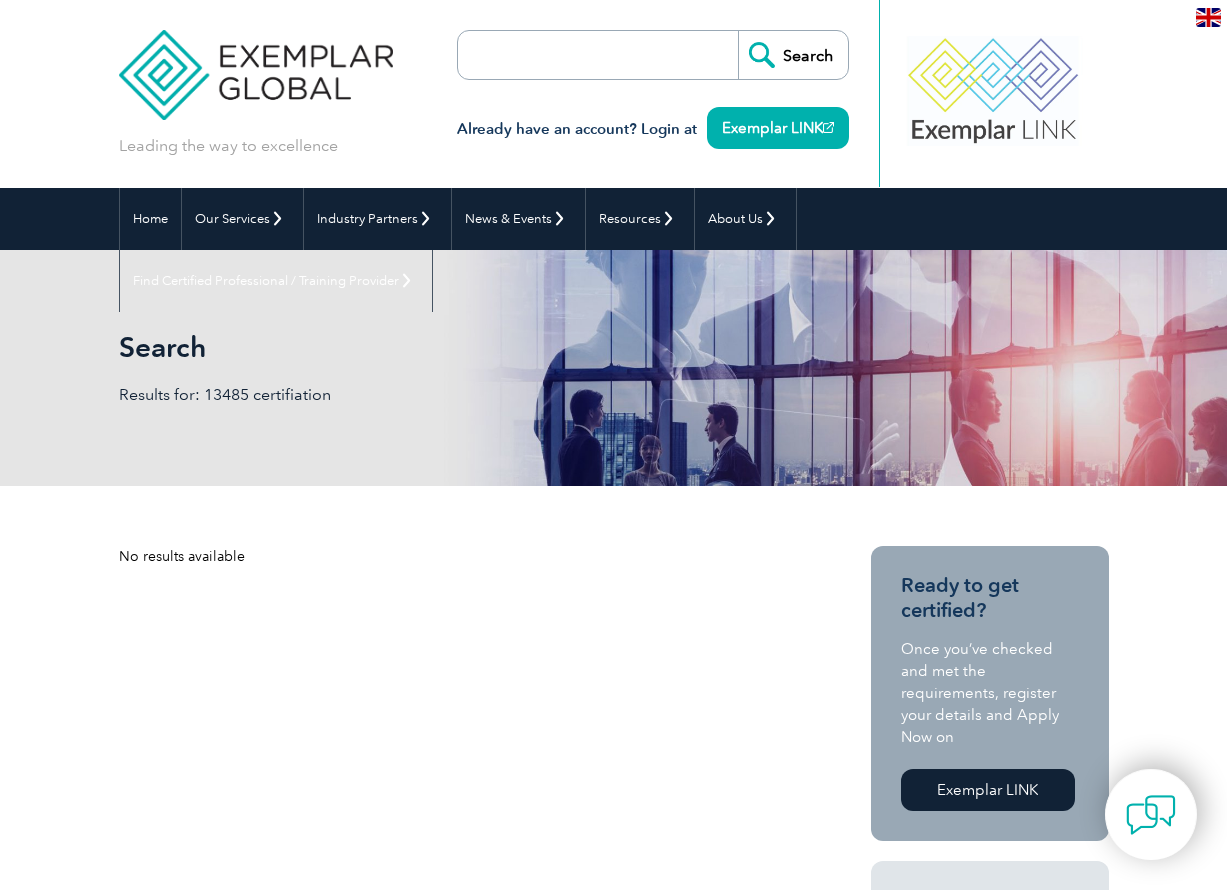 click on "Results for: 13485 certifiation" at bounding box center [366, 395] 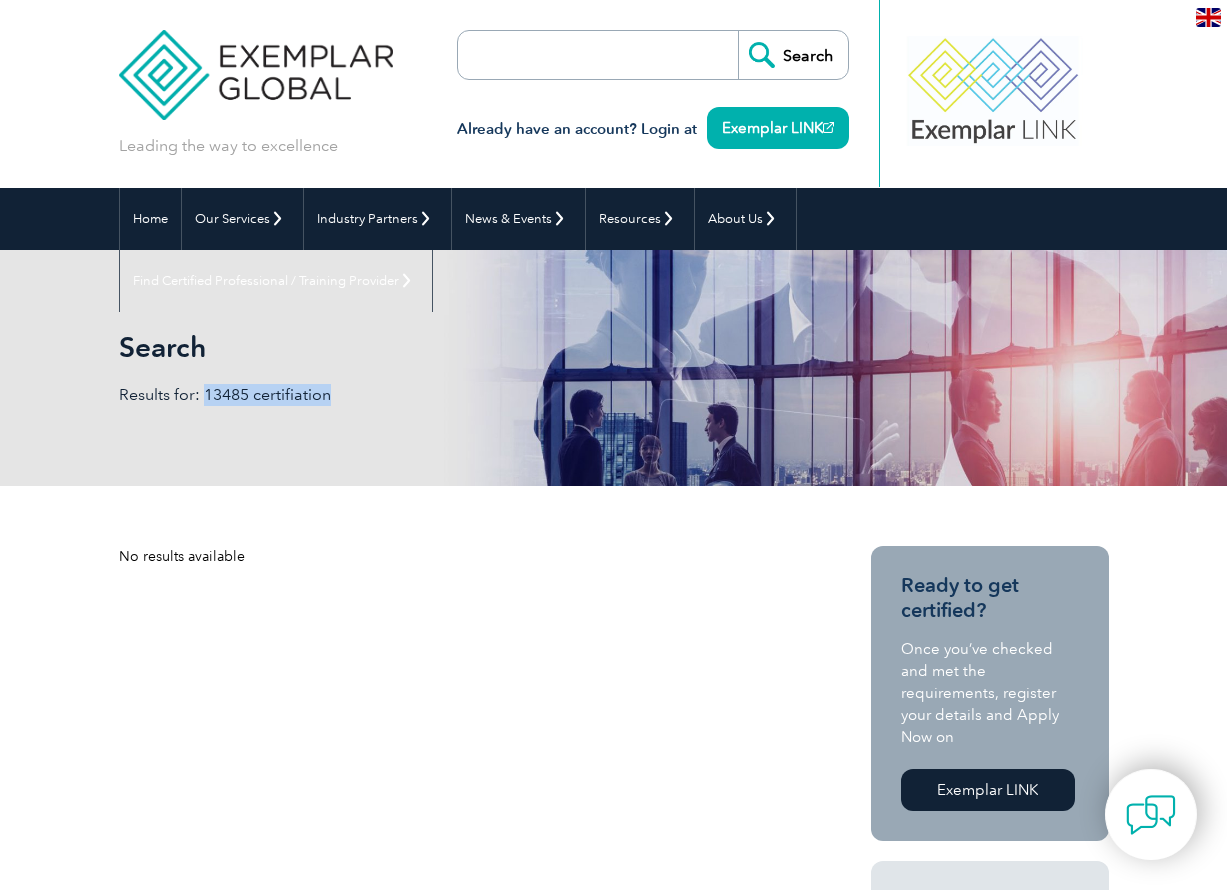 drag, startPoint x: 327, startPoint y: 396, endPoint x: 207, endPoint y: 400, distance: 120.06665 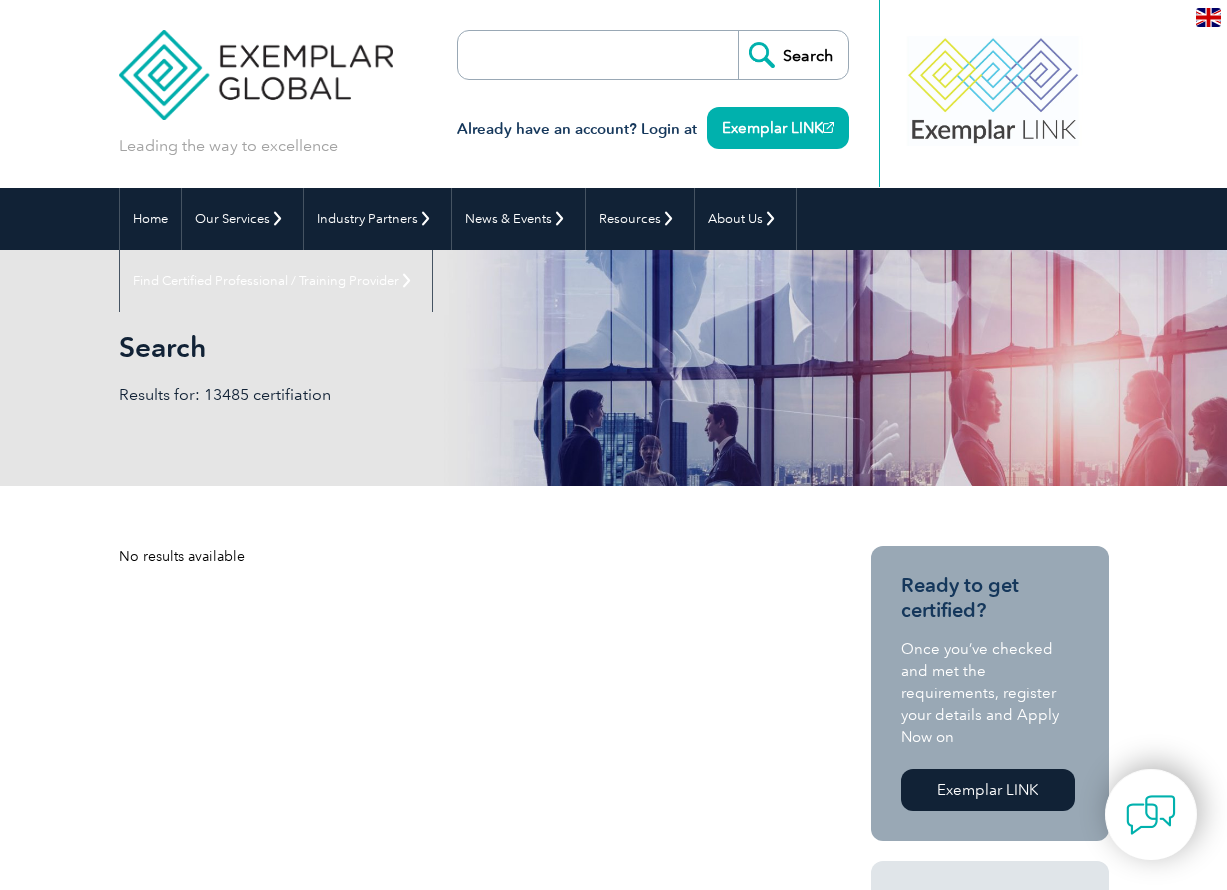 click at bounding box center (573, 55) 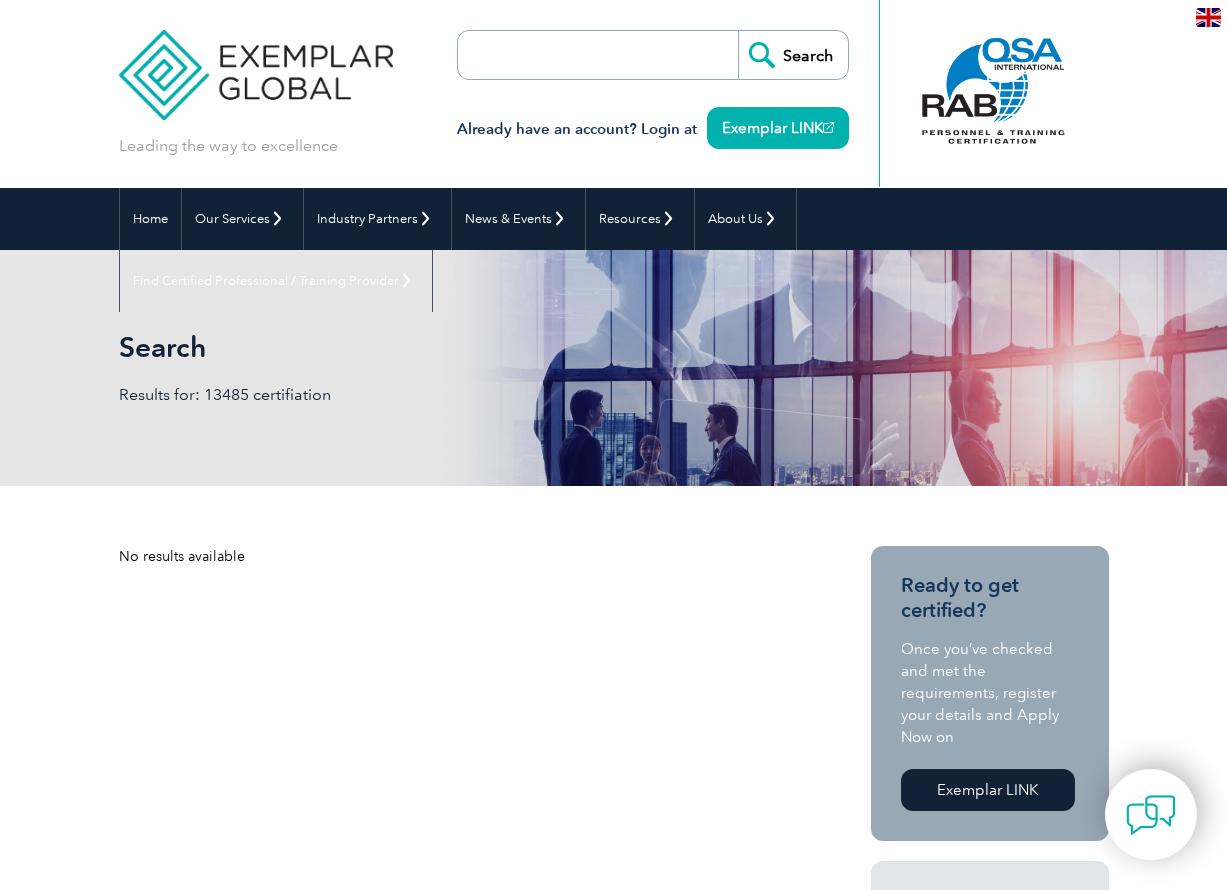 paste on "13485 certifiation" 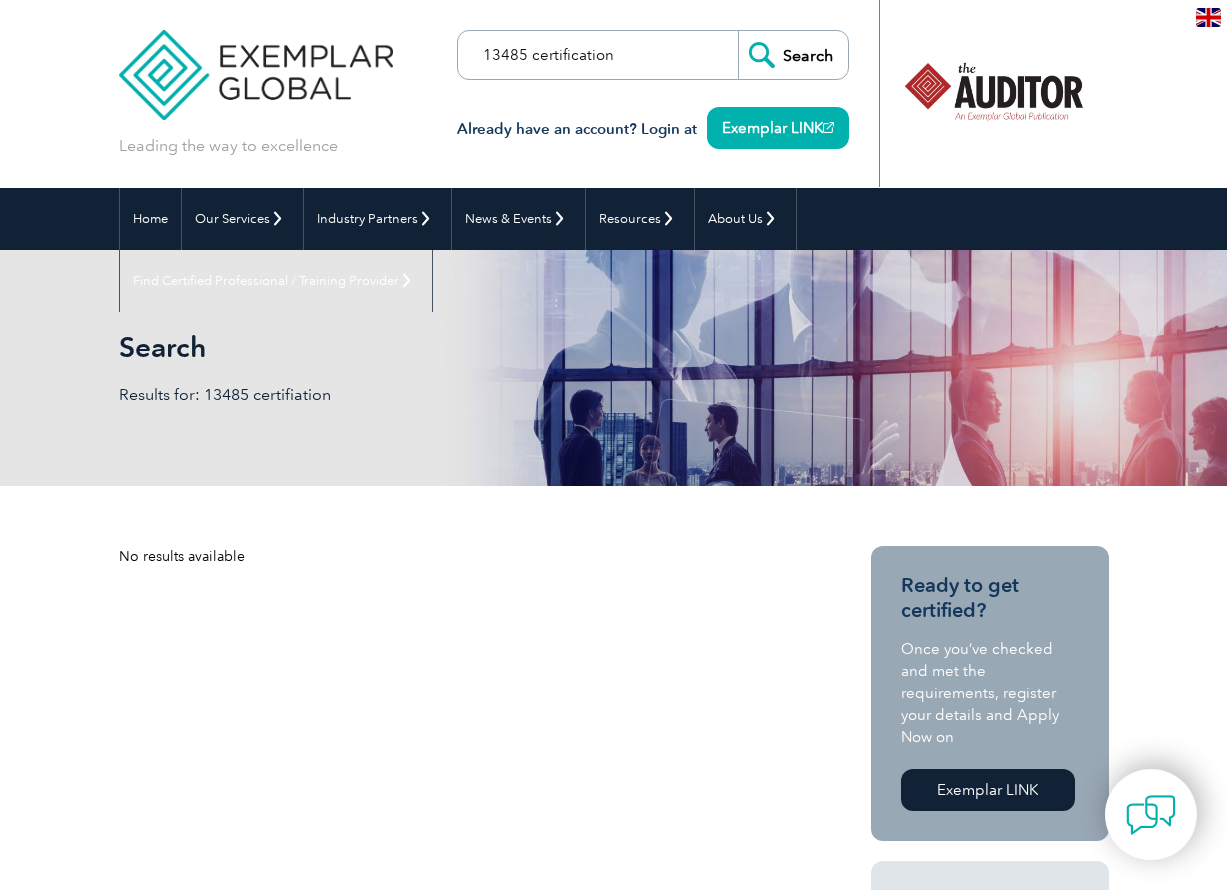 type on "13485 certification" 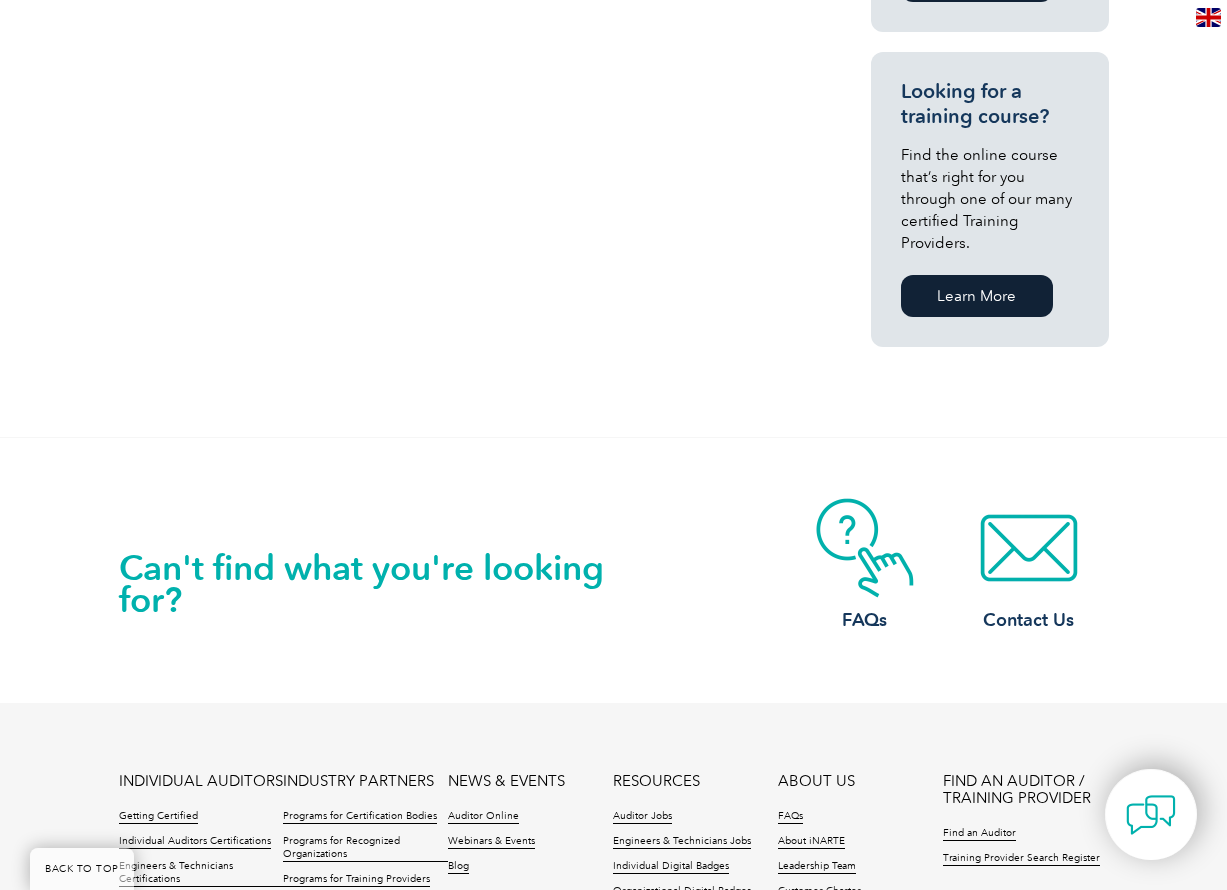 scroll, scrollTop: 1600, scrollLeft: 0, axis: vertical 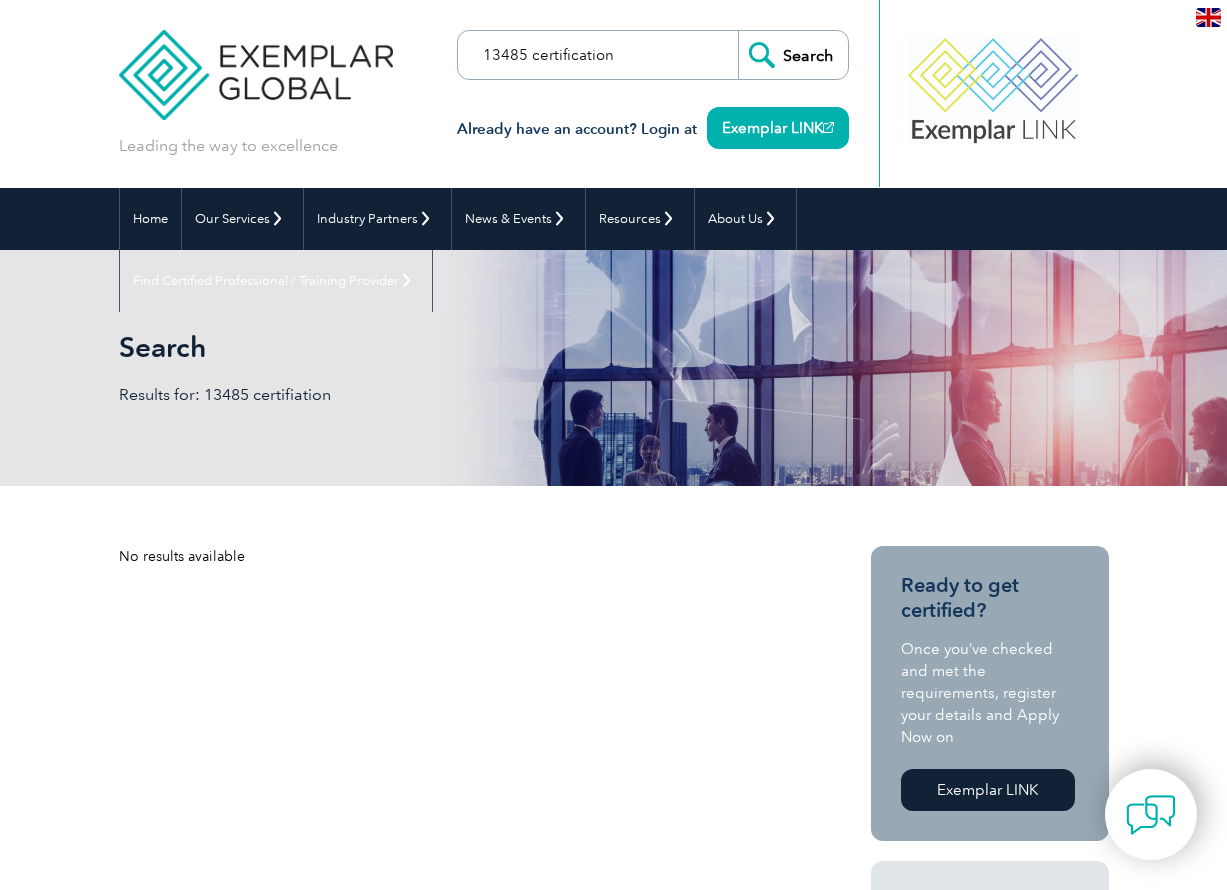 drag, startPoint x: 589, startPoint y: 56, endPoint x: 411, endPoint y: 38, distance: 178.90779 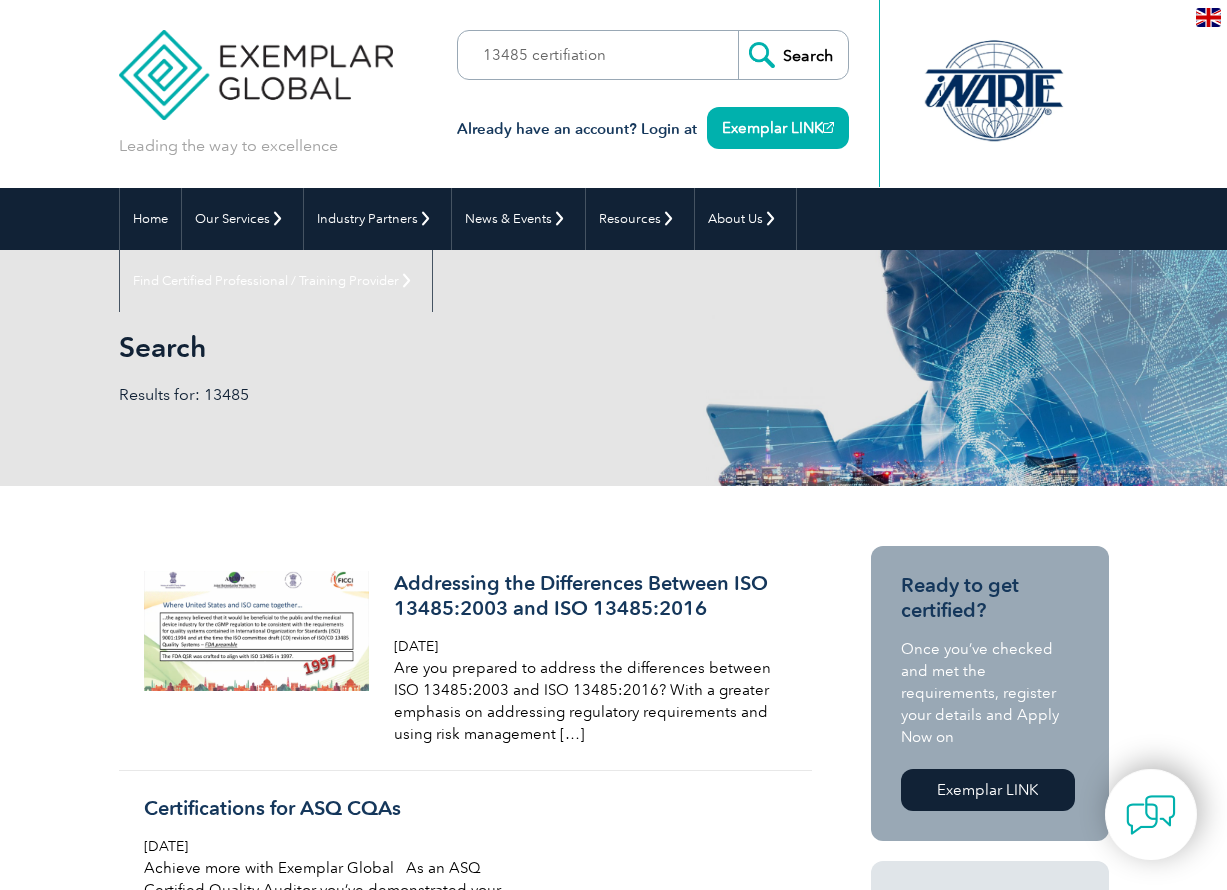 scroll, scrollTop: 0, scrollLeft: 0, axis: both 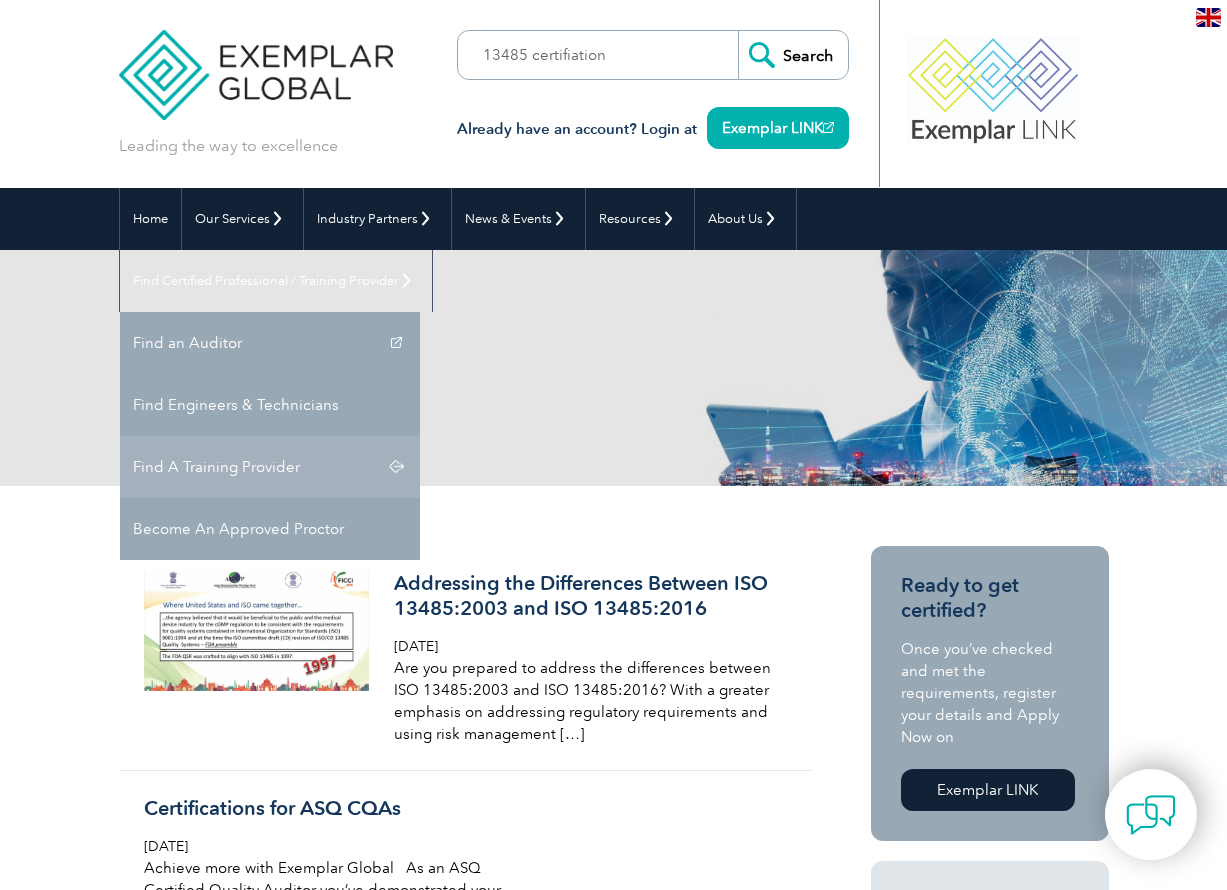 click on "Find A Training Provider" at bounding box center [270, 467] 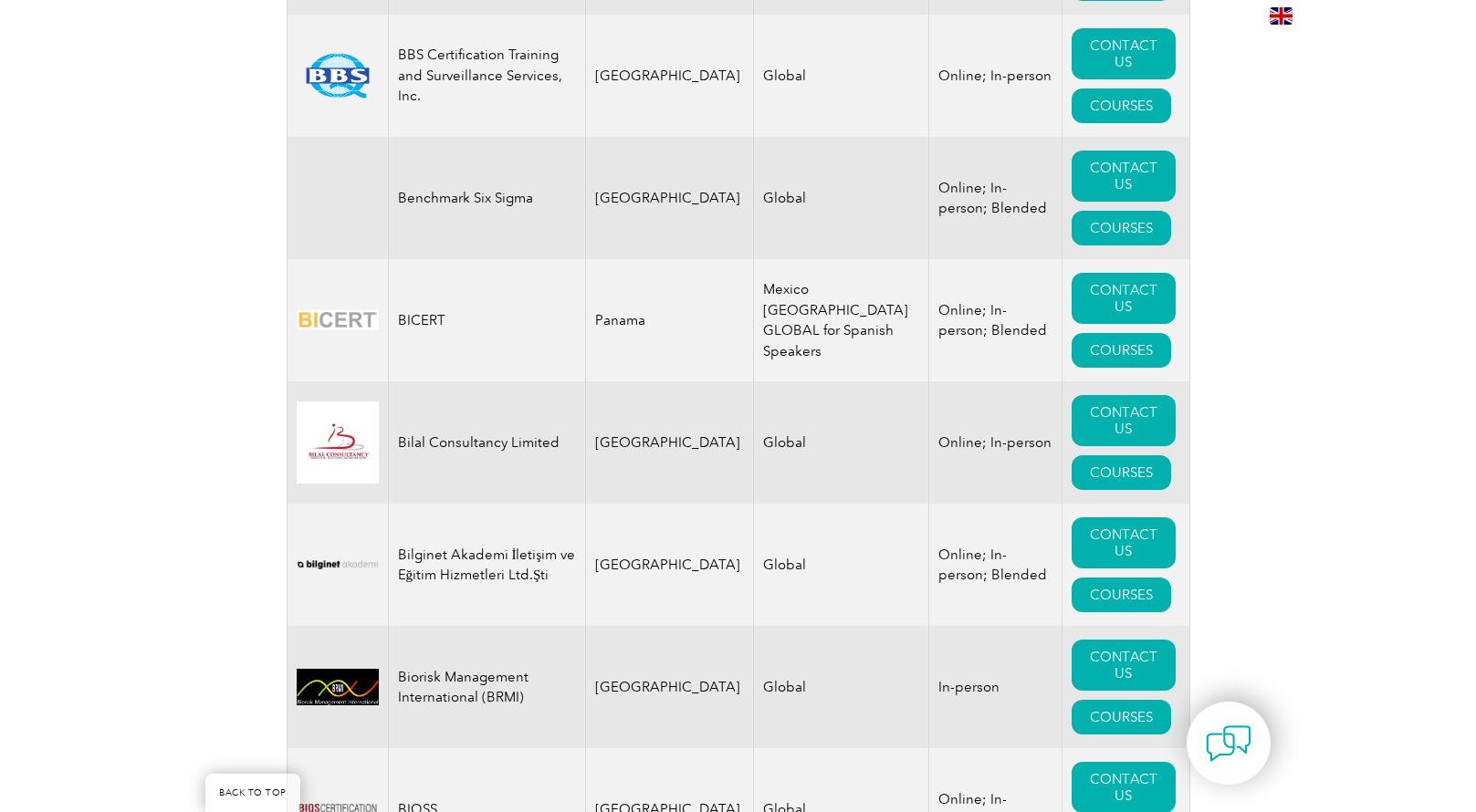 scroll, scrollTop: 4471, scrollLeft: 0, axis: vertical 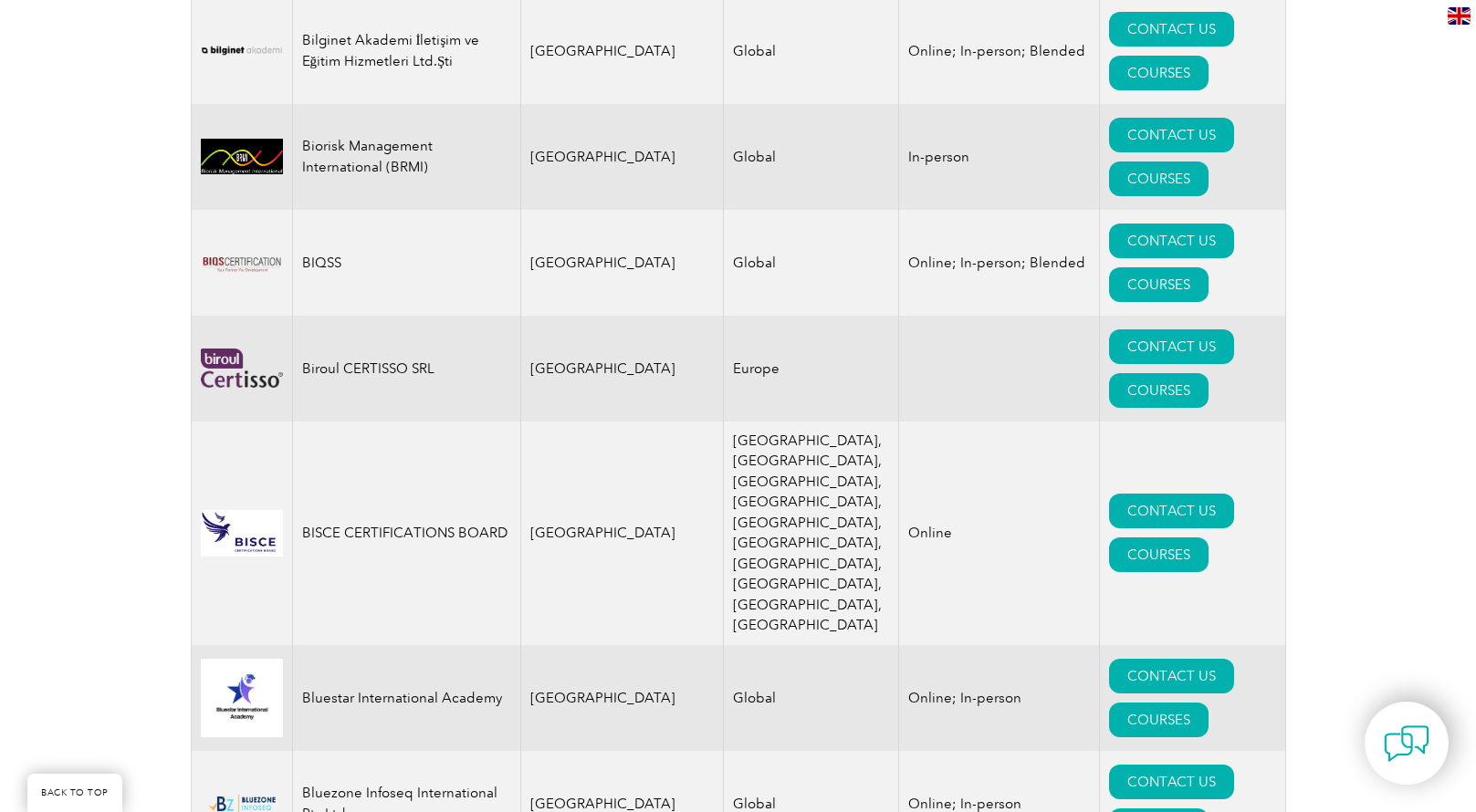 click on "COURSES" at bounding box center (1158, 1285) 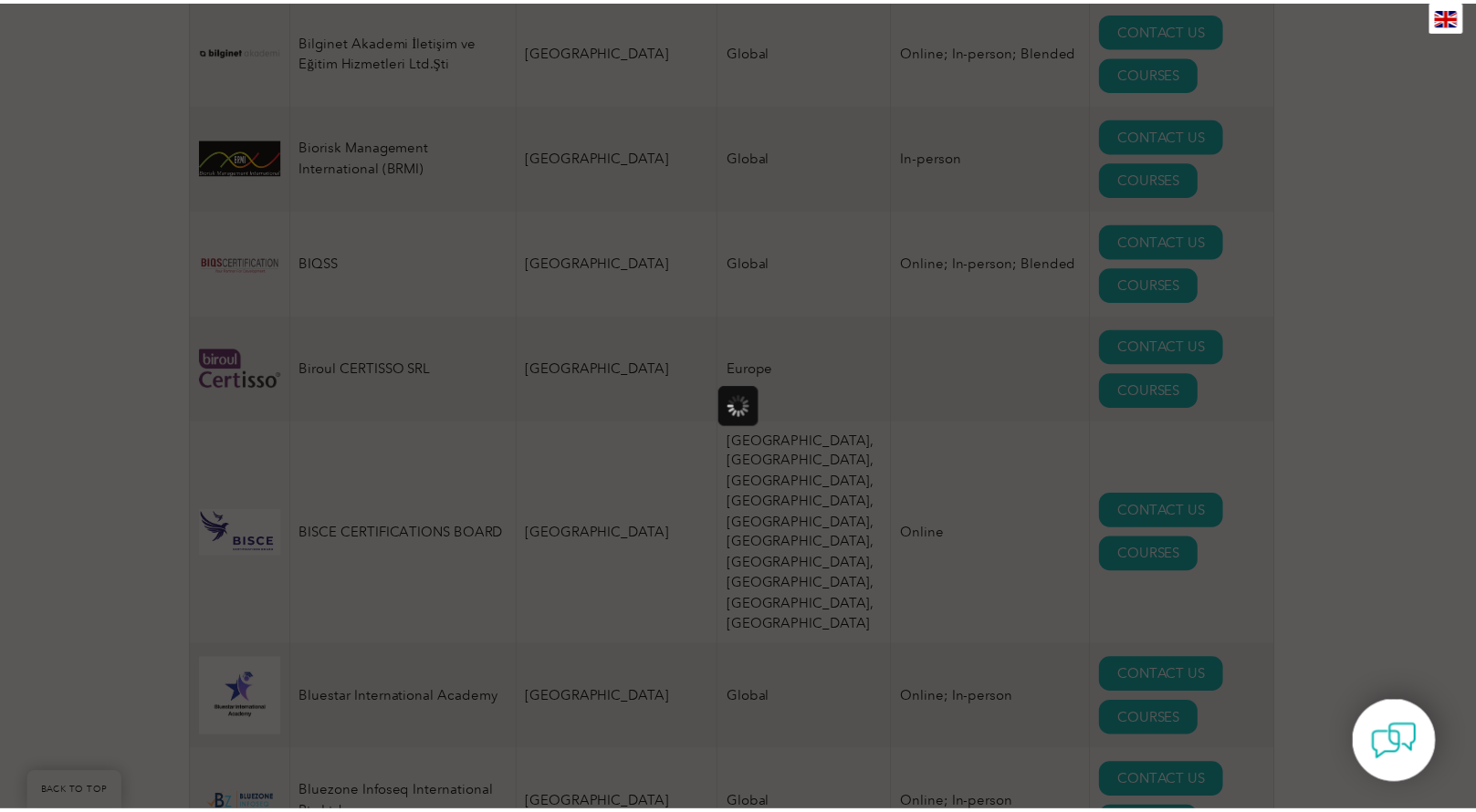 scroll, scrollTop: 0, scrollLeft: 0, axis: both 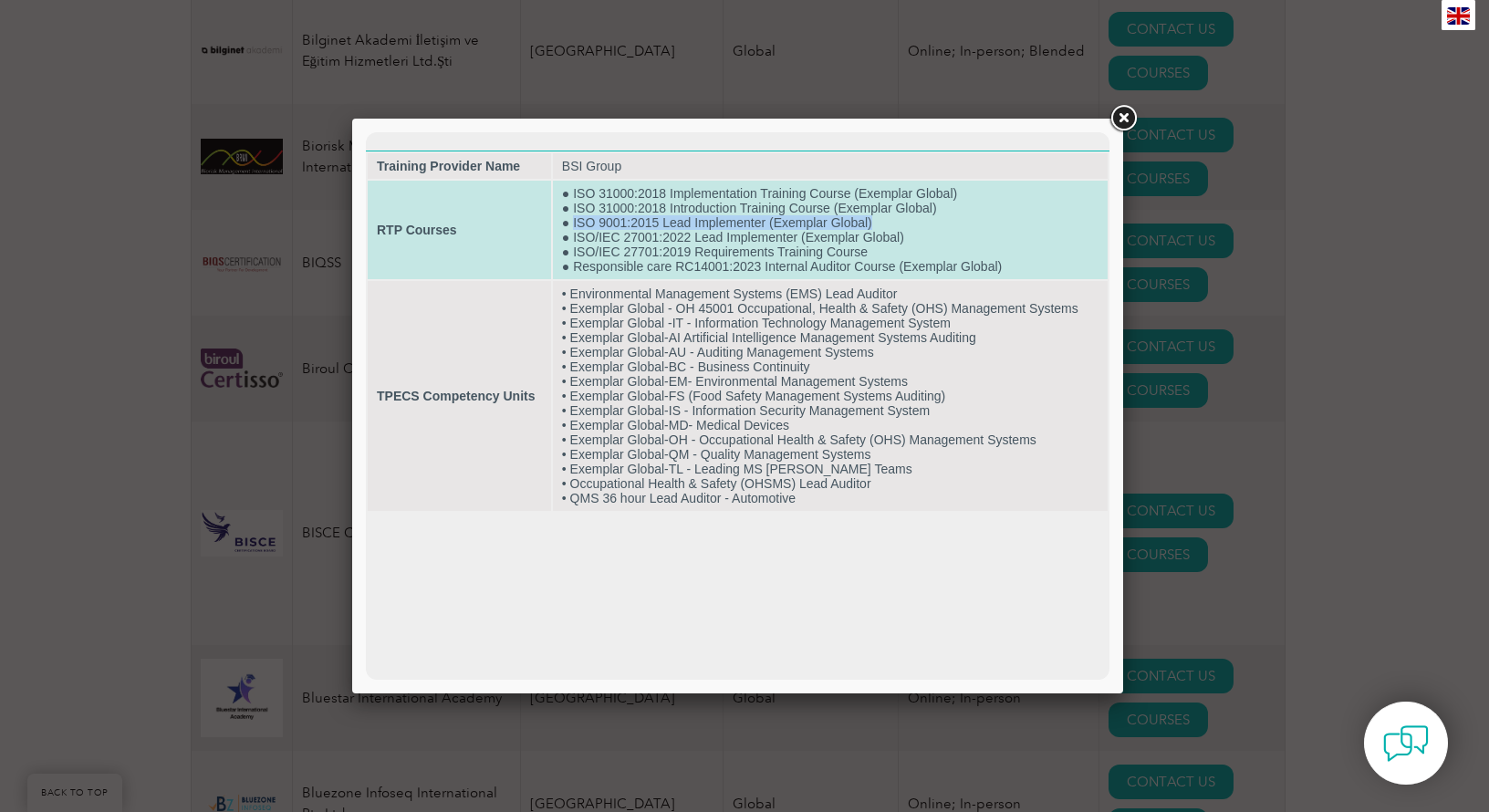 drag, startPoint x: 877, startPoint y: 221, endPoint x: 572, endPoint y: 220, distance: 305.0016 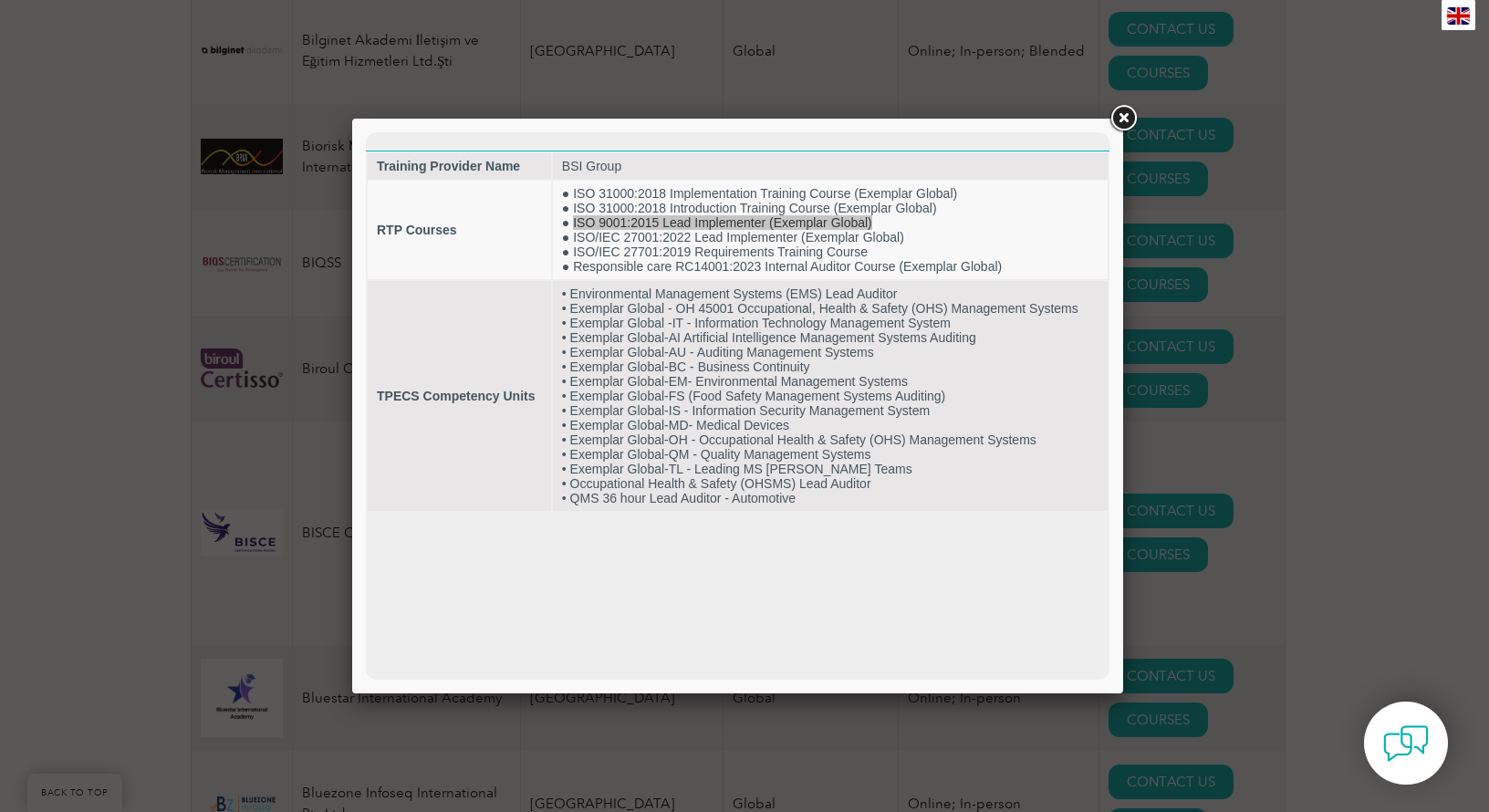drag, startPoint x: 227, startPoint y: 88, endPoint x: 278, endPoint y: 457, distance: 372.50772 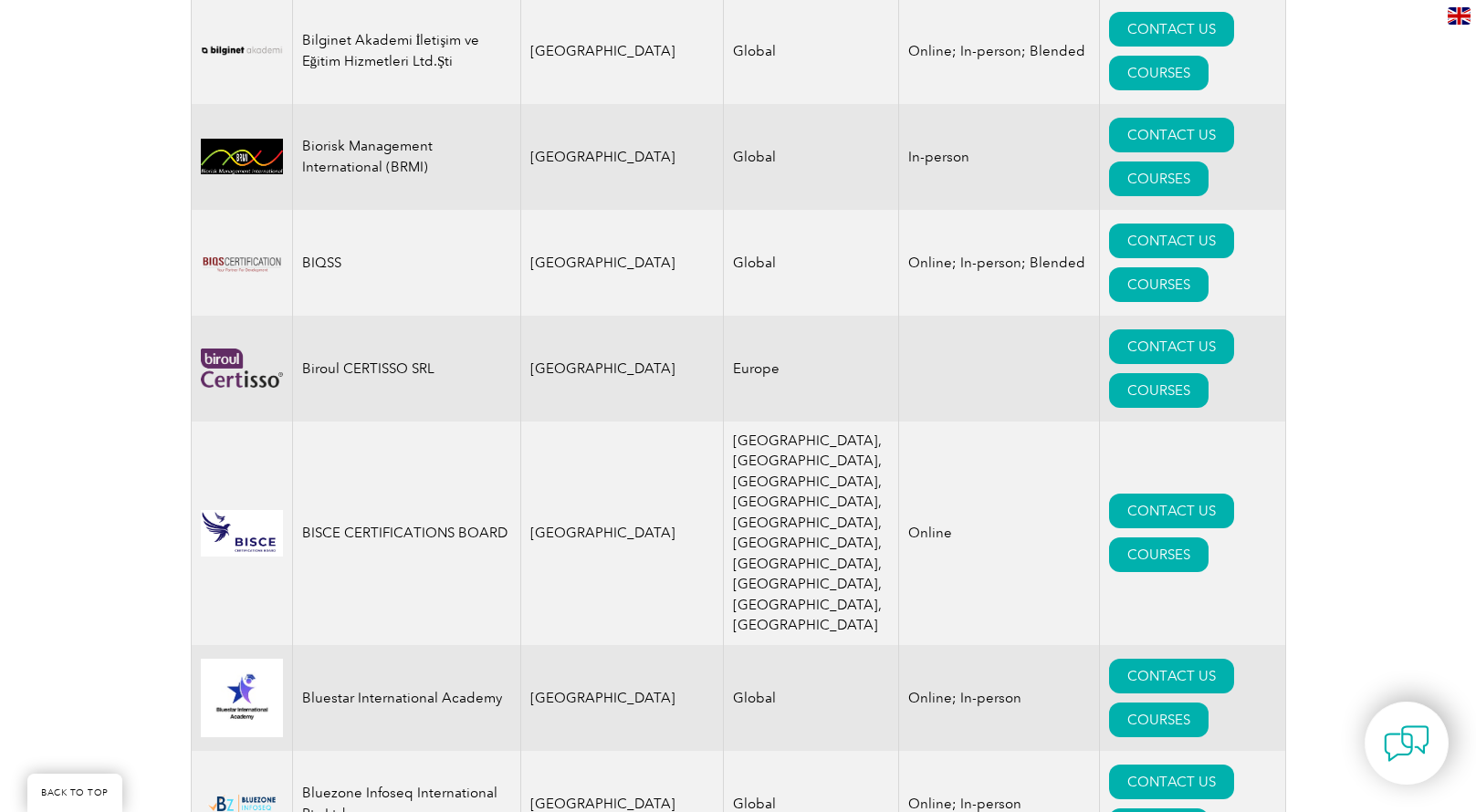 click on "CONTACT US" at bounding box center [1171, 1241] 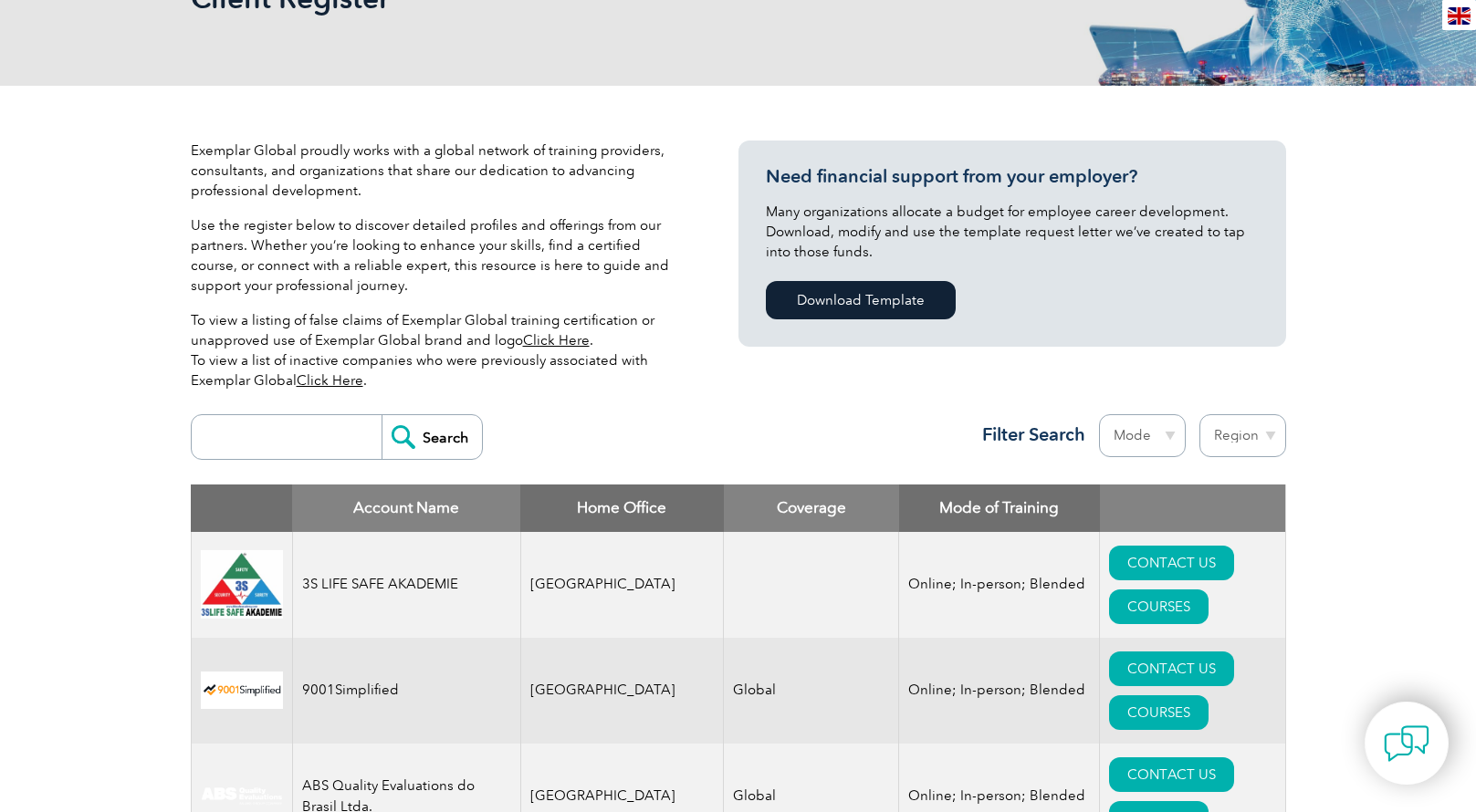 scroll, scrollTop: 0, scrollLeft: 0, axis: both 